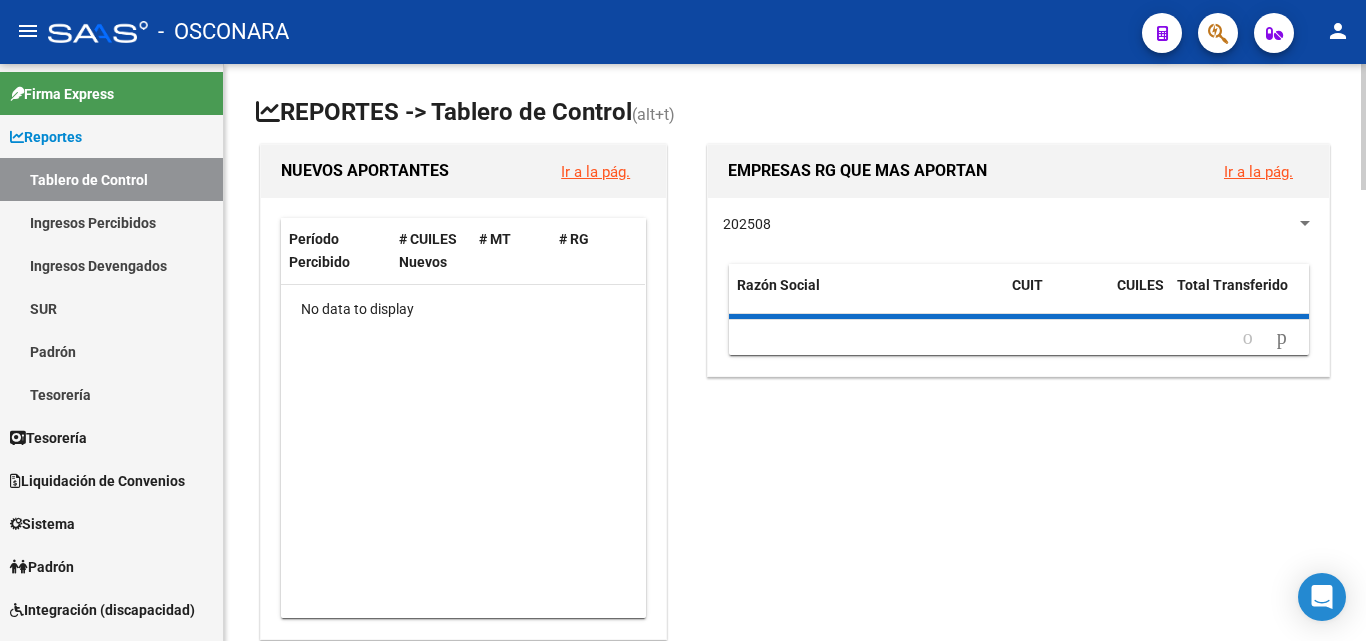 scroll, scrollTop: 0, scrollLeft: 0, axis: both 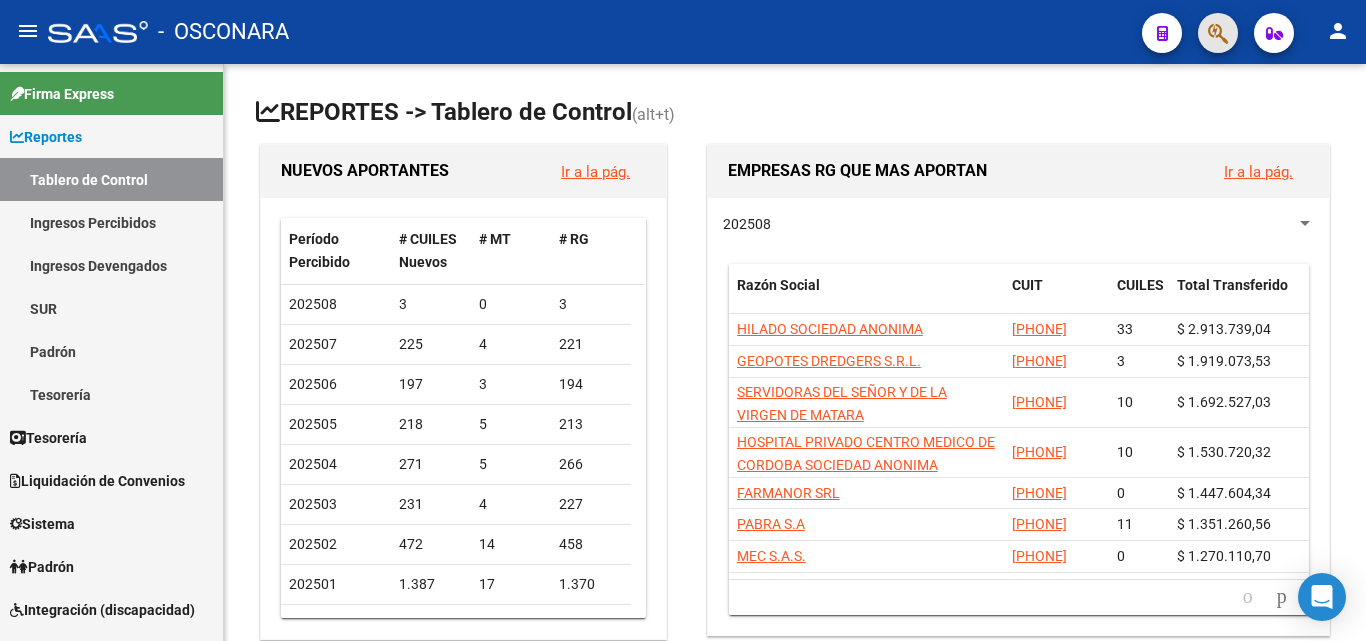 click 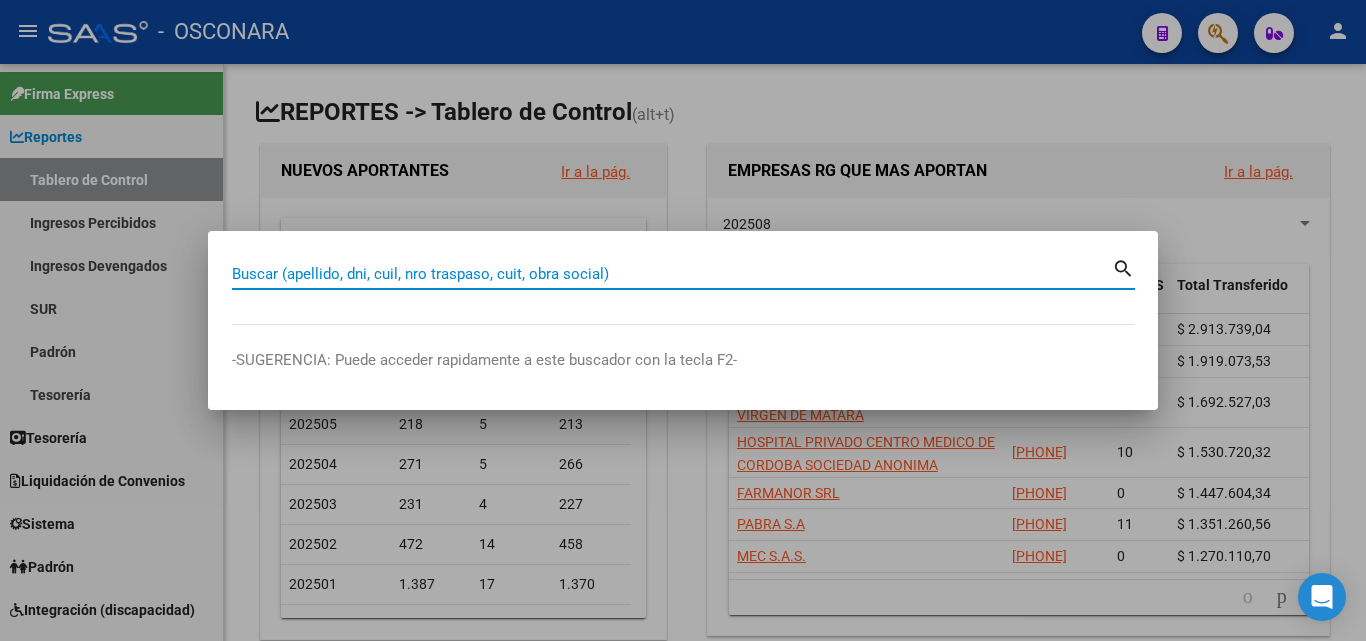 click on "Buscar (apellido, dni, cuil, nro traspaso, cuit, obra social)" at bounding box center (672, 274) 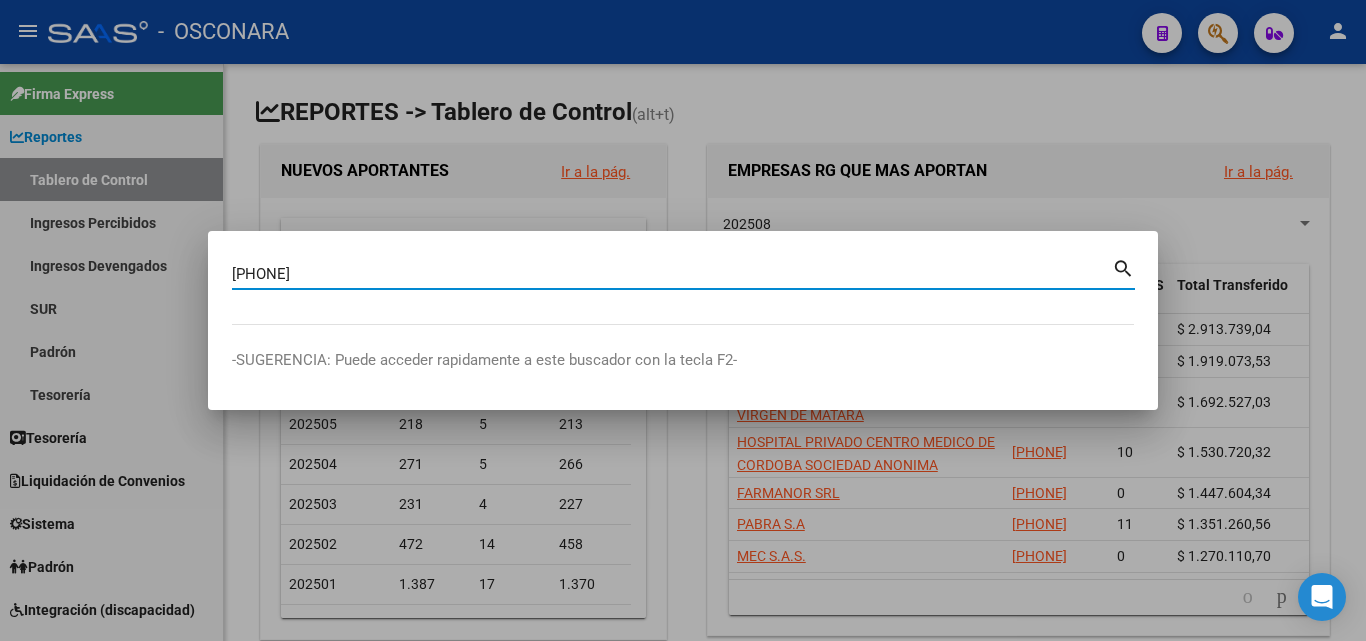 type on "[PHONE]" 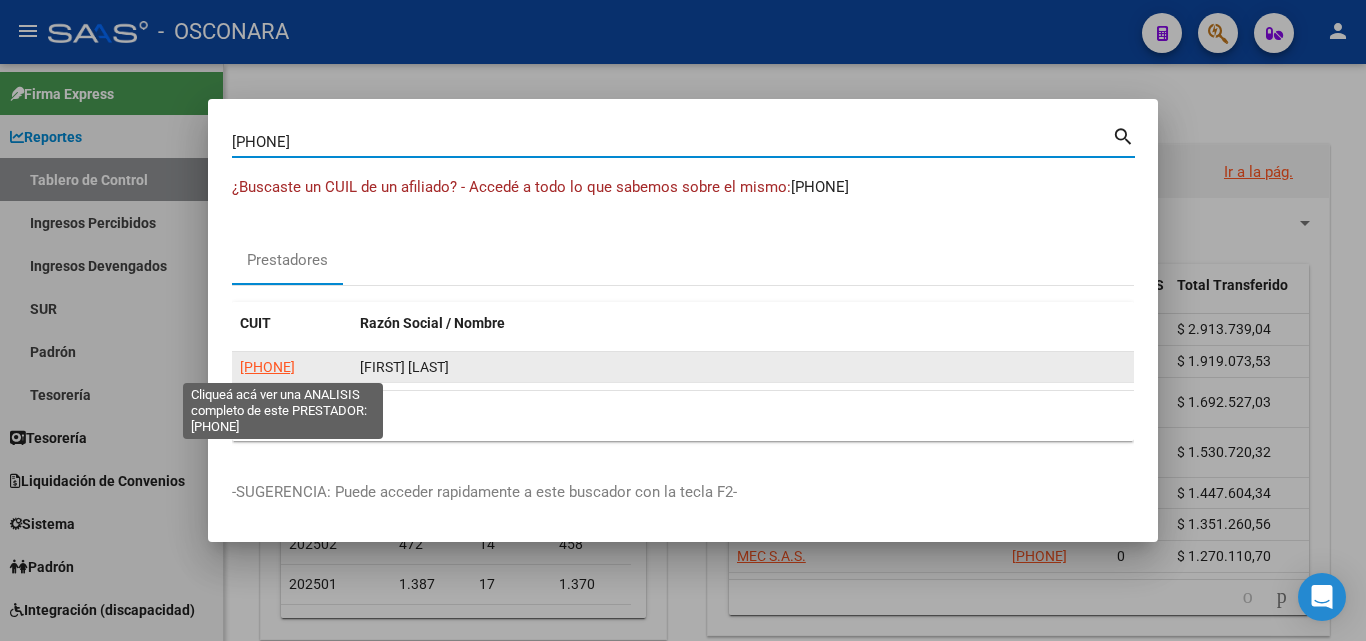 click on "[PHONE]" 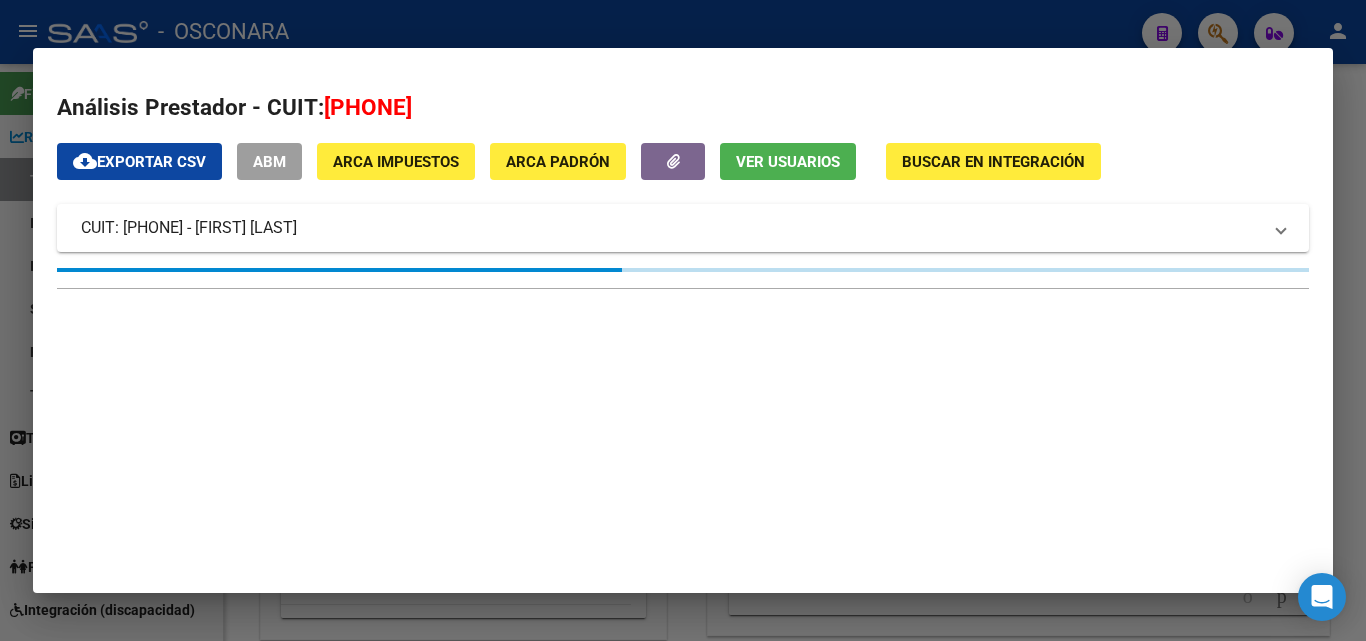 click on "ABM" at bounding box center [269, 161] 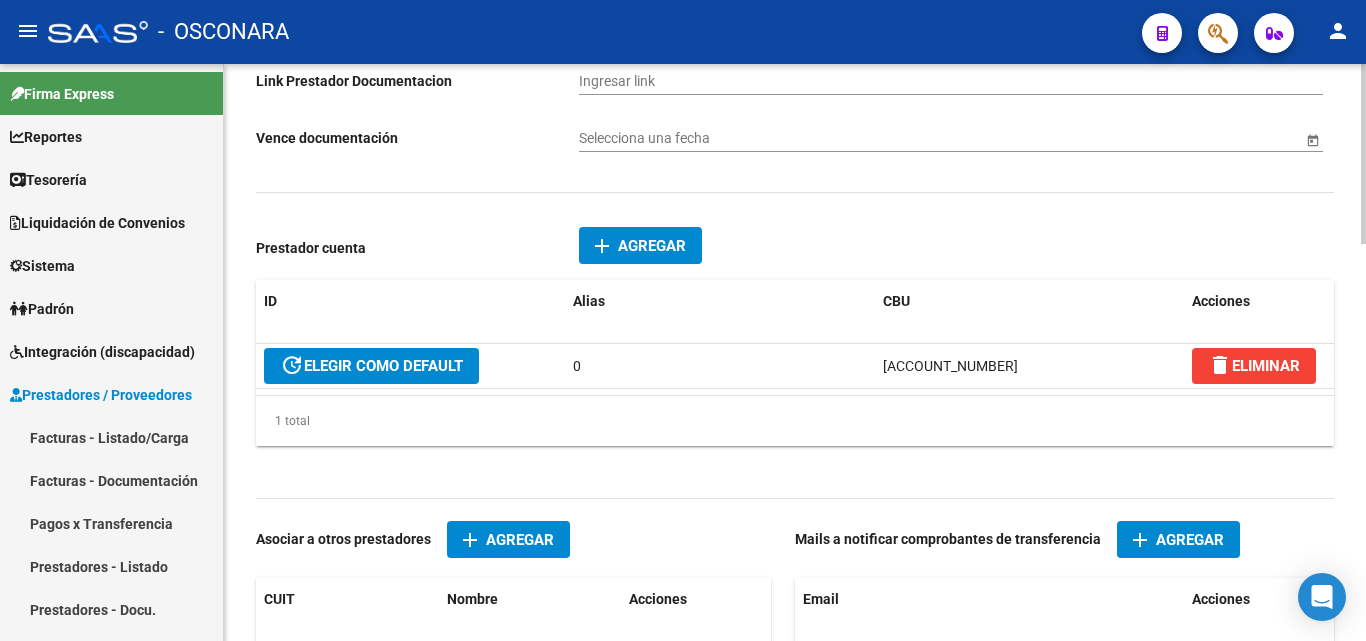 scroll, scrollTop: 1000, scrollLeft: 0, axis: vertical 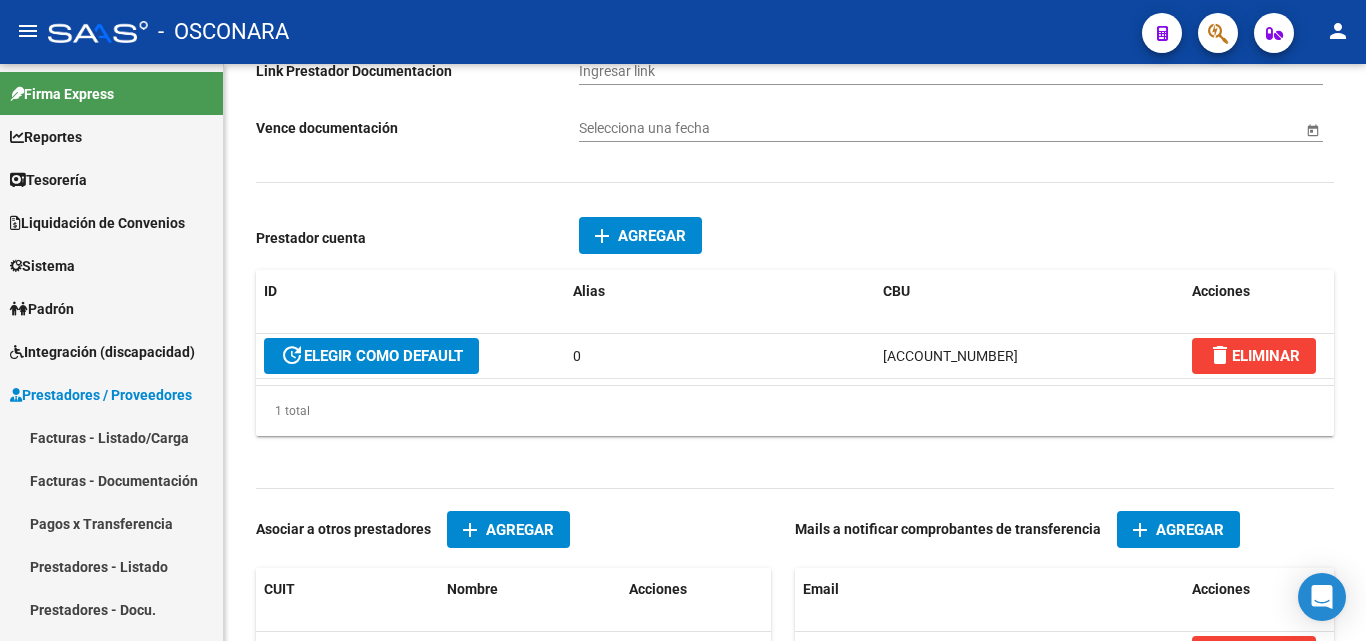 click 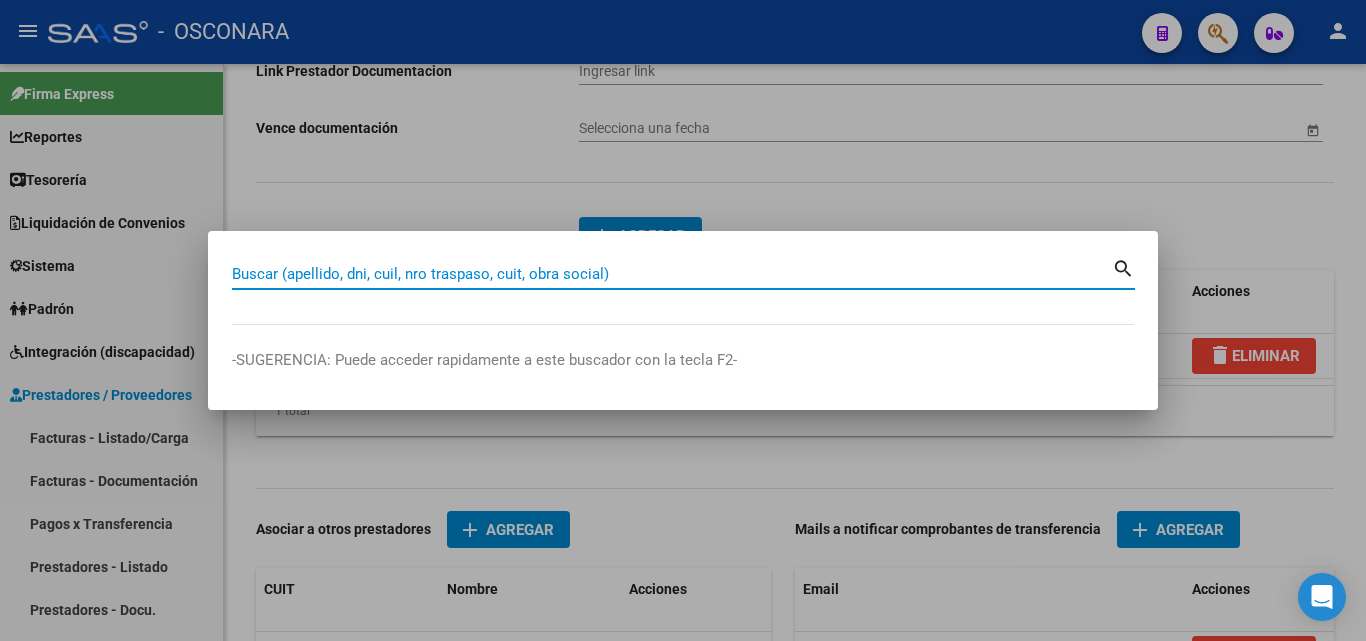 click on "Buscar (apellido, dni, cuil, nro traspaso, cuit, obra social)" at bounding box center (672, 274) 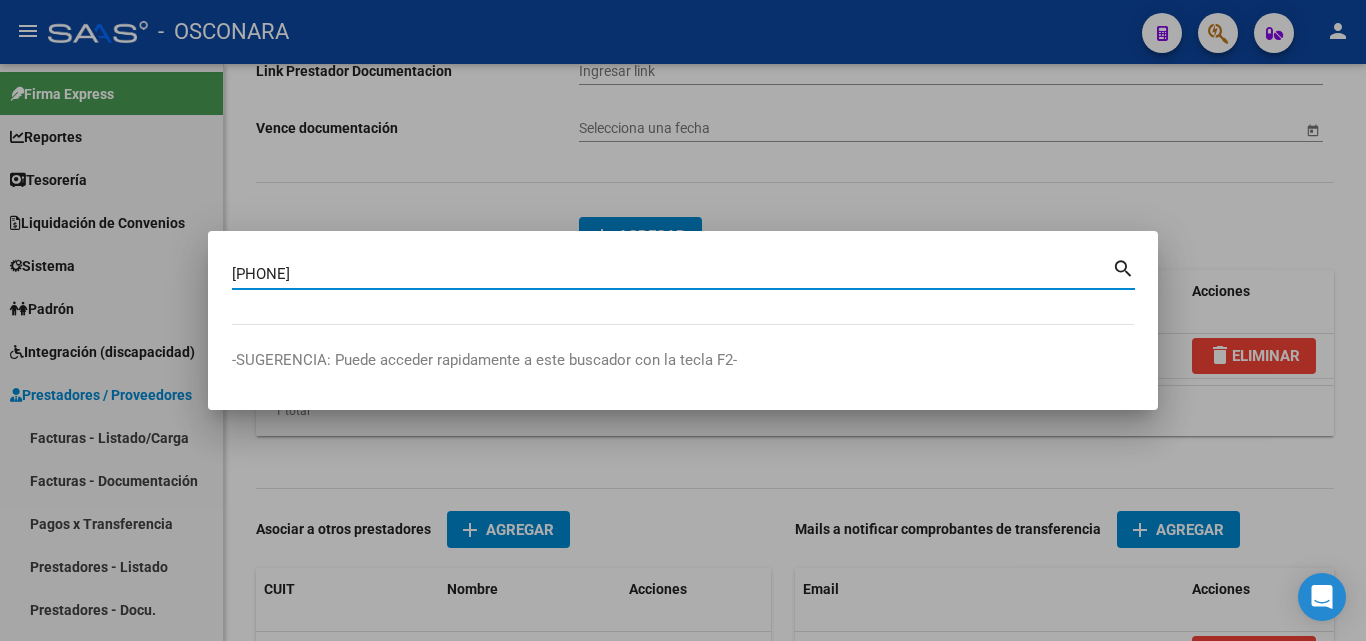 type on "[PHONE]" 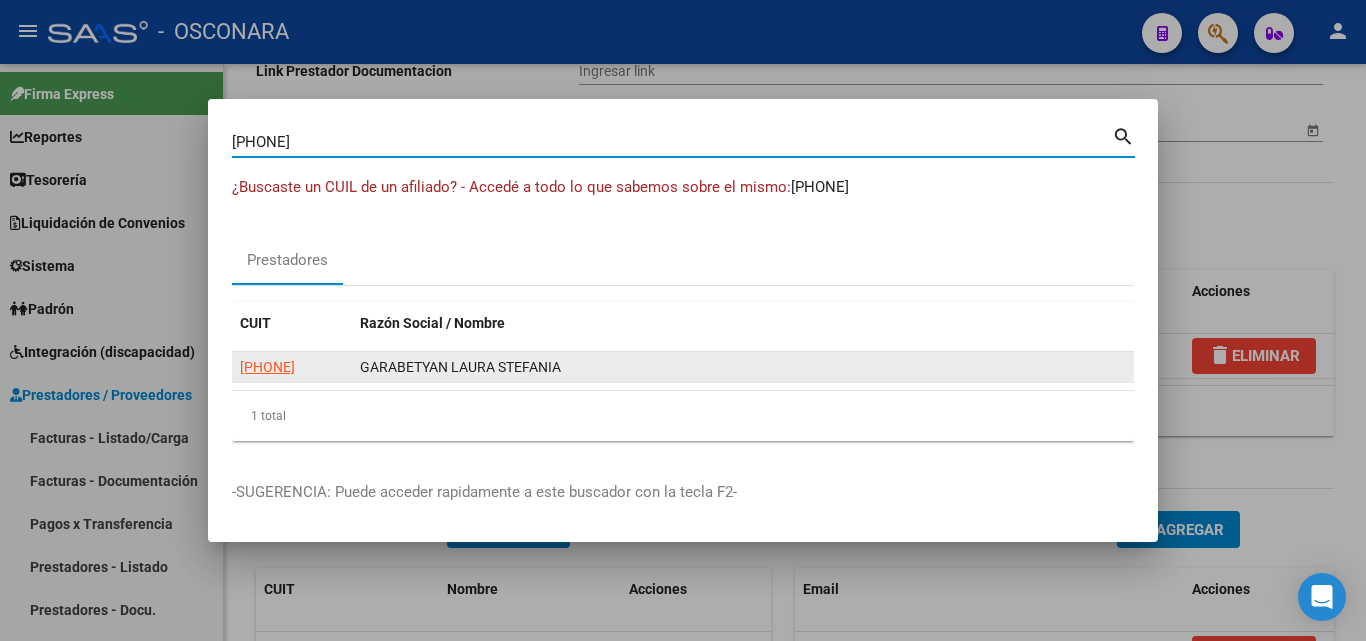 click on "[PHONE]" 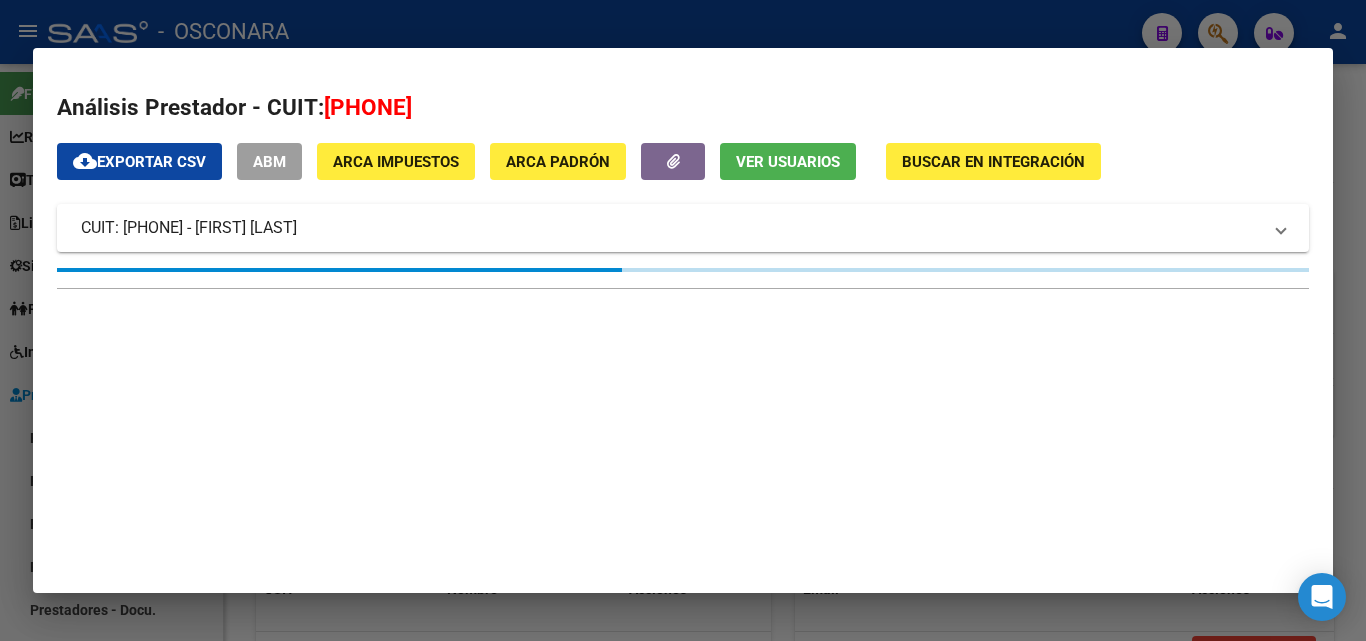 click on "ABM" at bounding box center [269, 161] 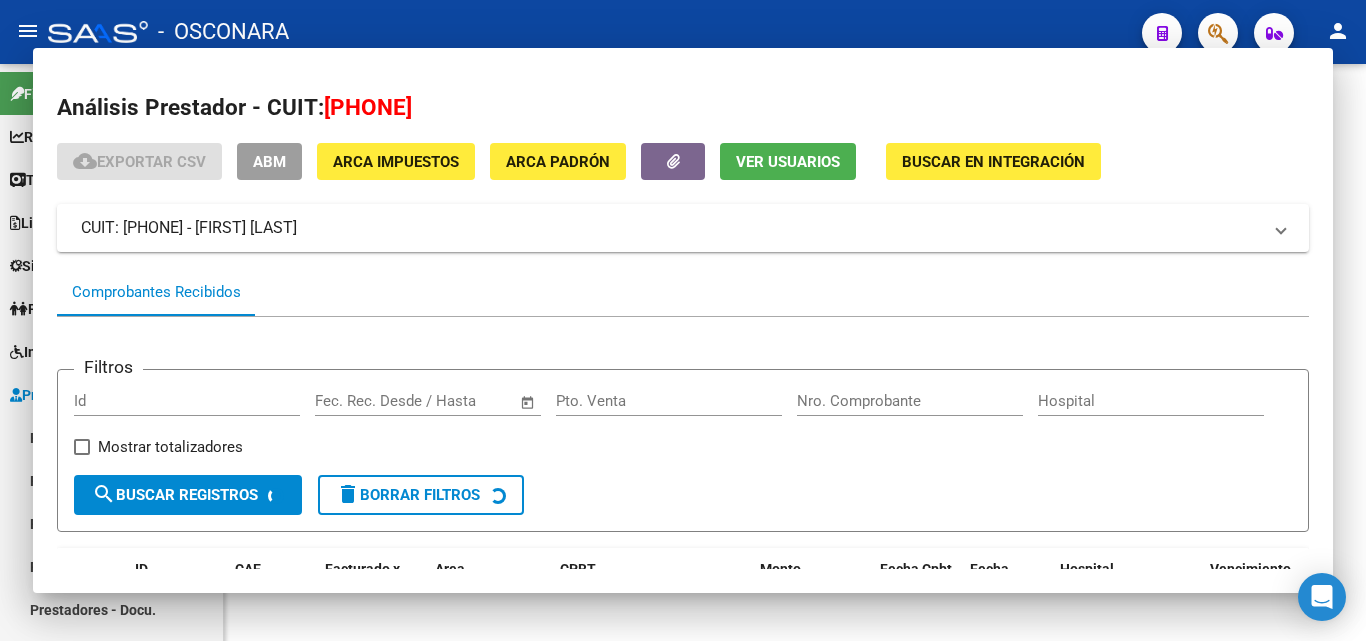 scroll, scrollTop: 0, scrollLeft: 0, axis: both 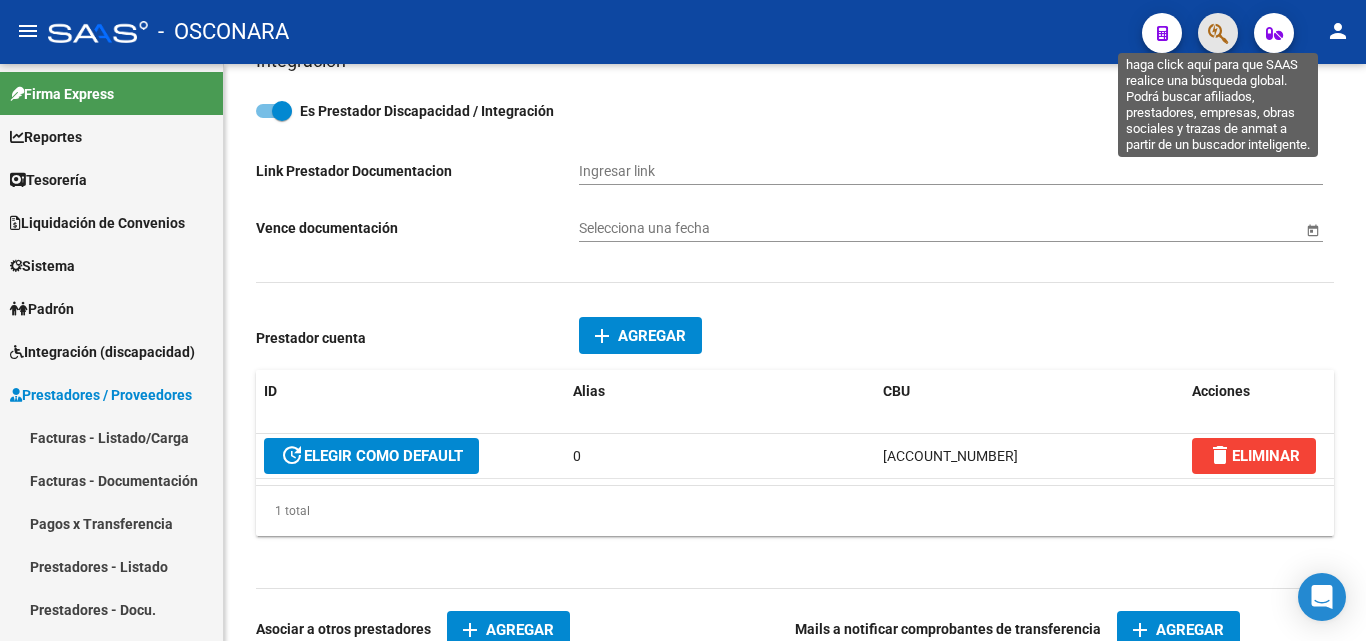 click 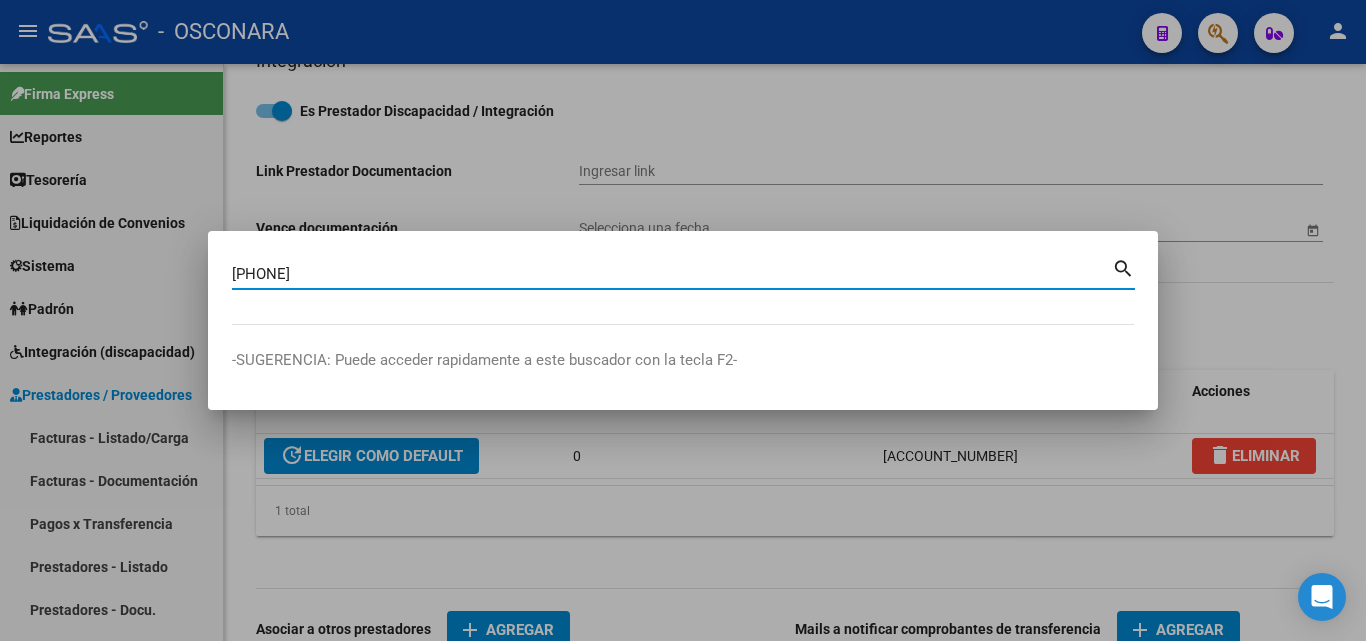 type on "[PHONE]" 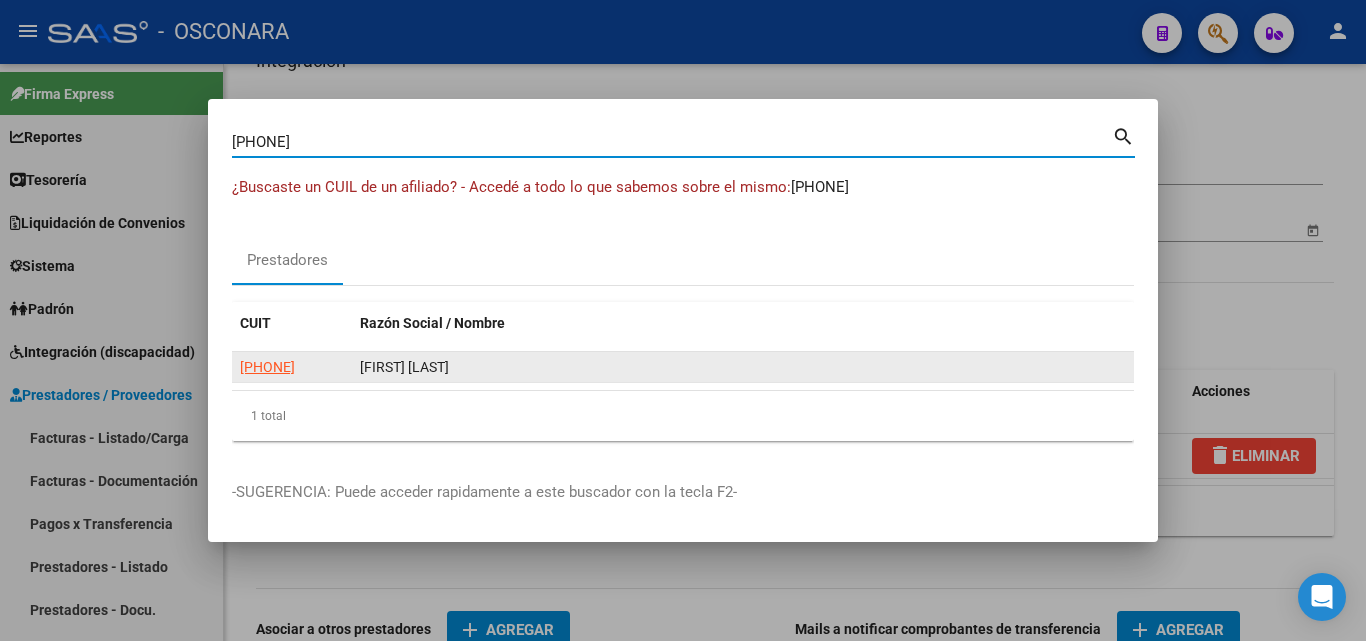 click on "[PHONE]" 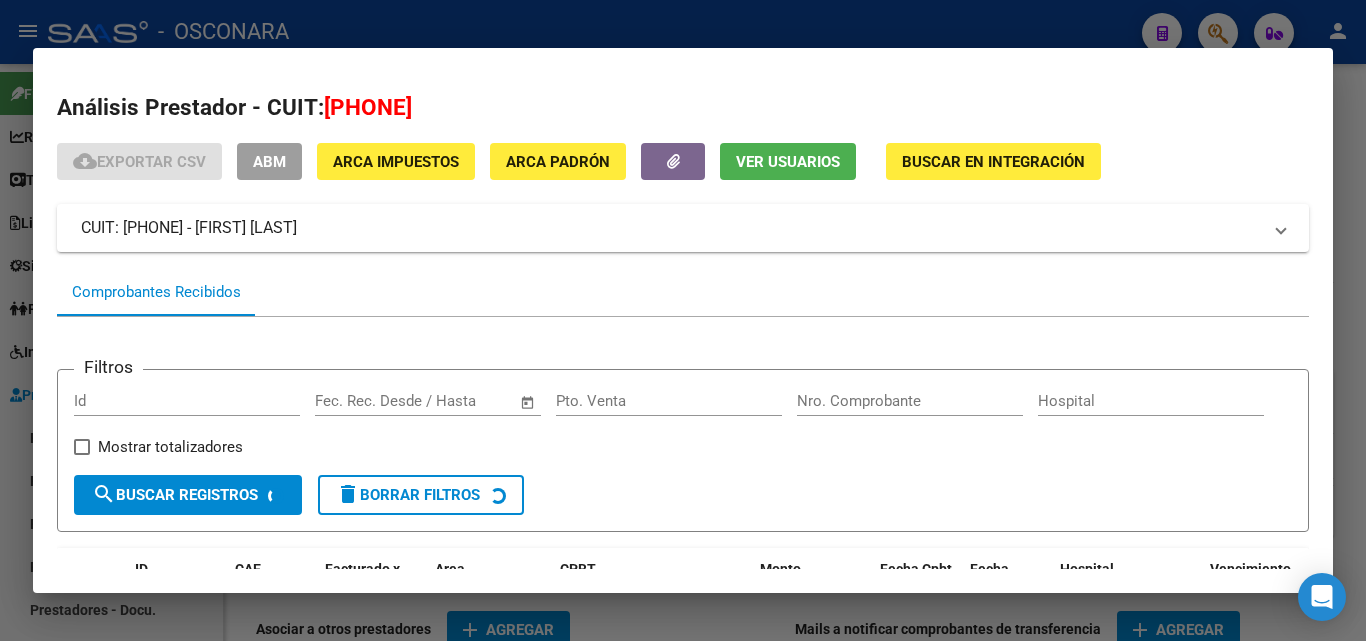 drag, startPoint x: 284, startPoint y: 172, endPoint x: 547, endPoint y: 176, distance: 263.03043 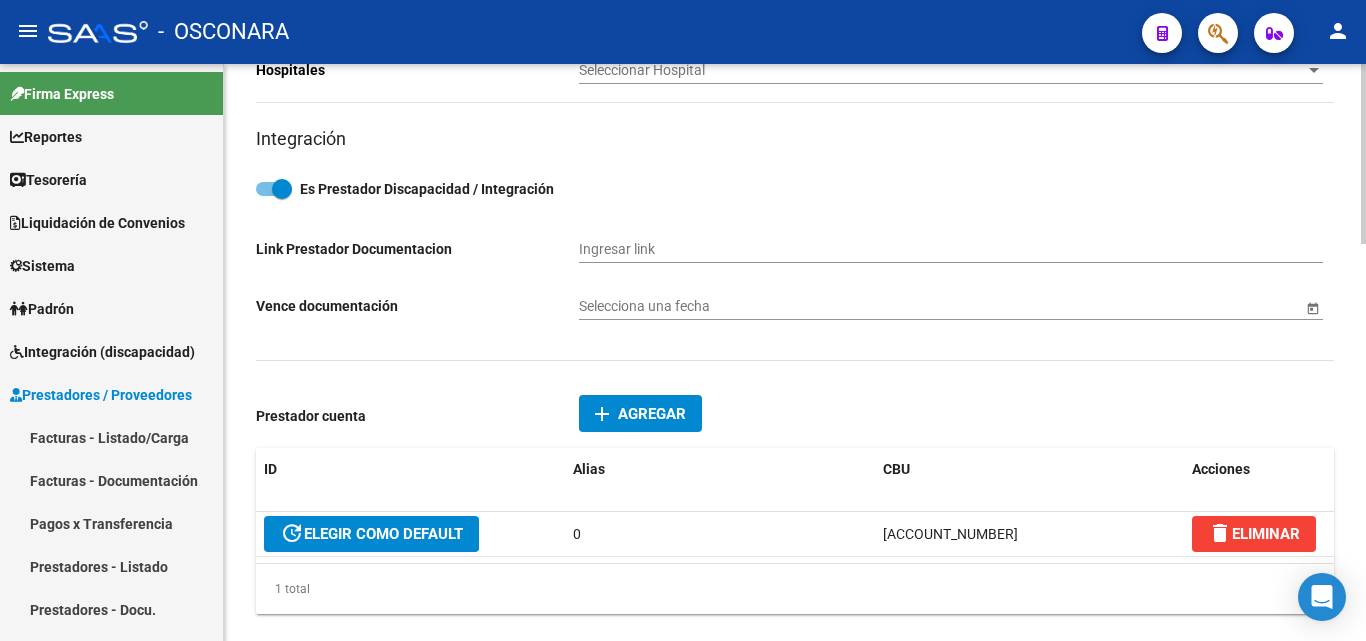 scroll, scrollTop: 900, scrollLeft: 0, axis: vertical 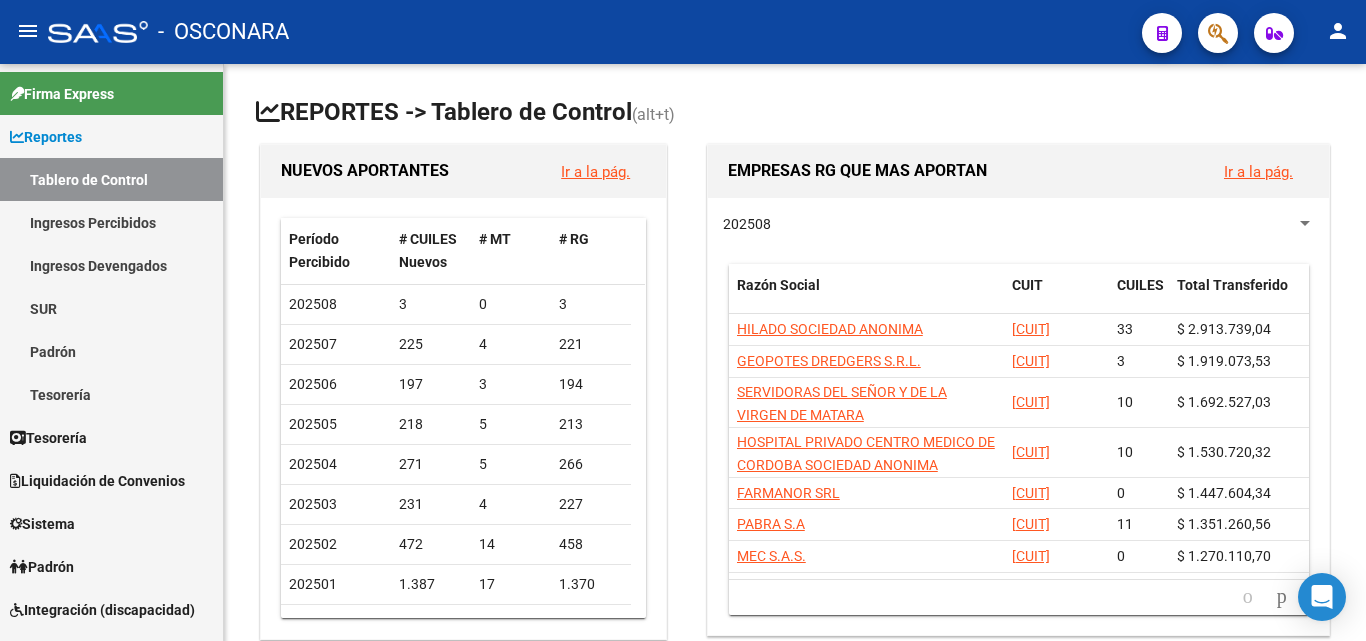 click 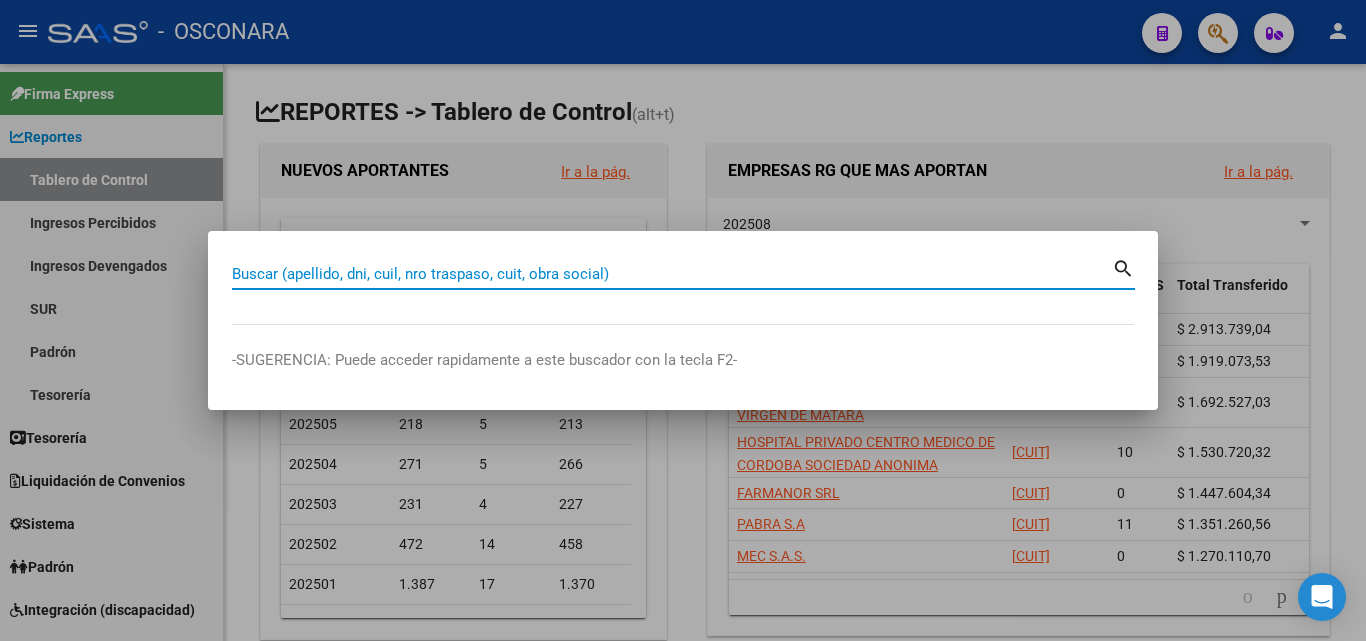 click on "Buscar (apellido, dni, cuil, nro traspaso, cuit, obra social)" at bounding box center (672, 274) 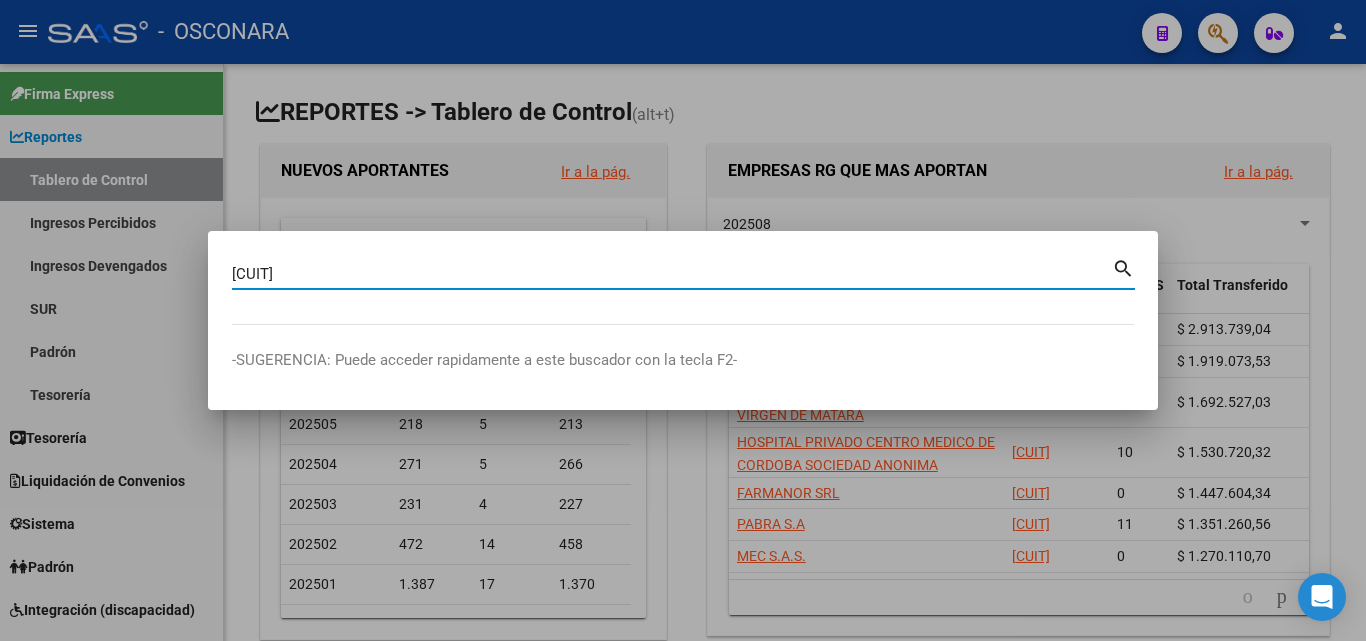 type on "27306860866" 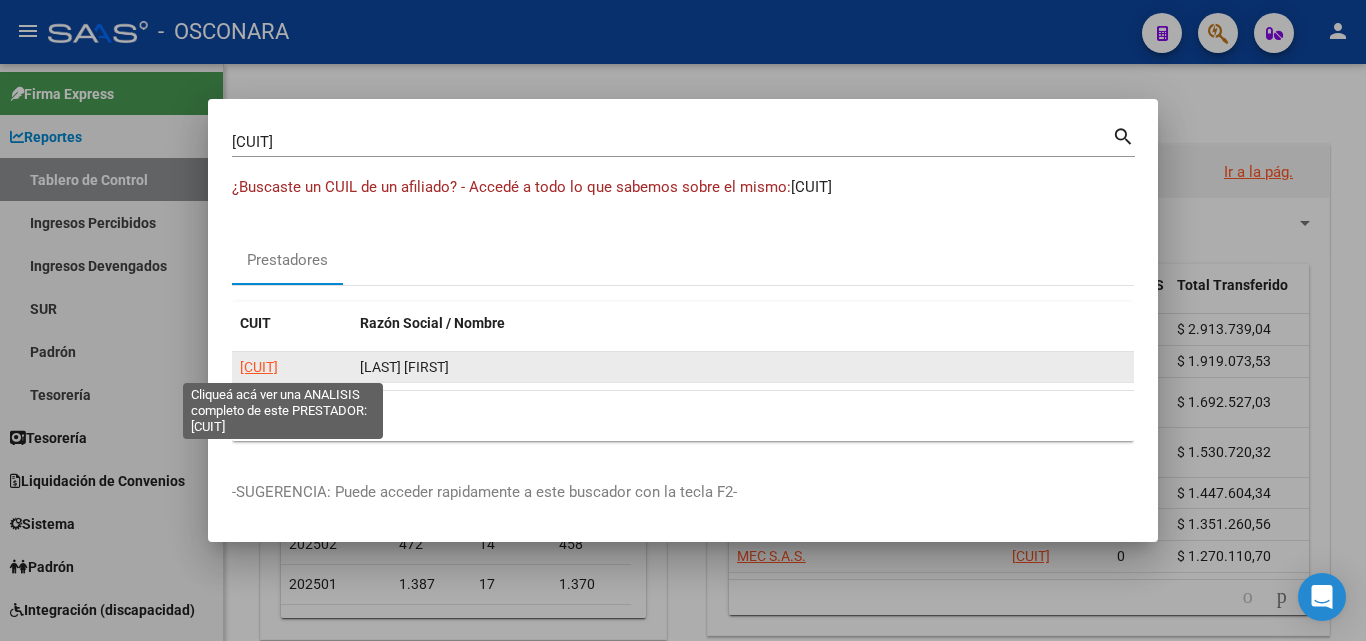 click on "27306860866" 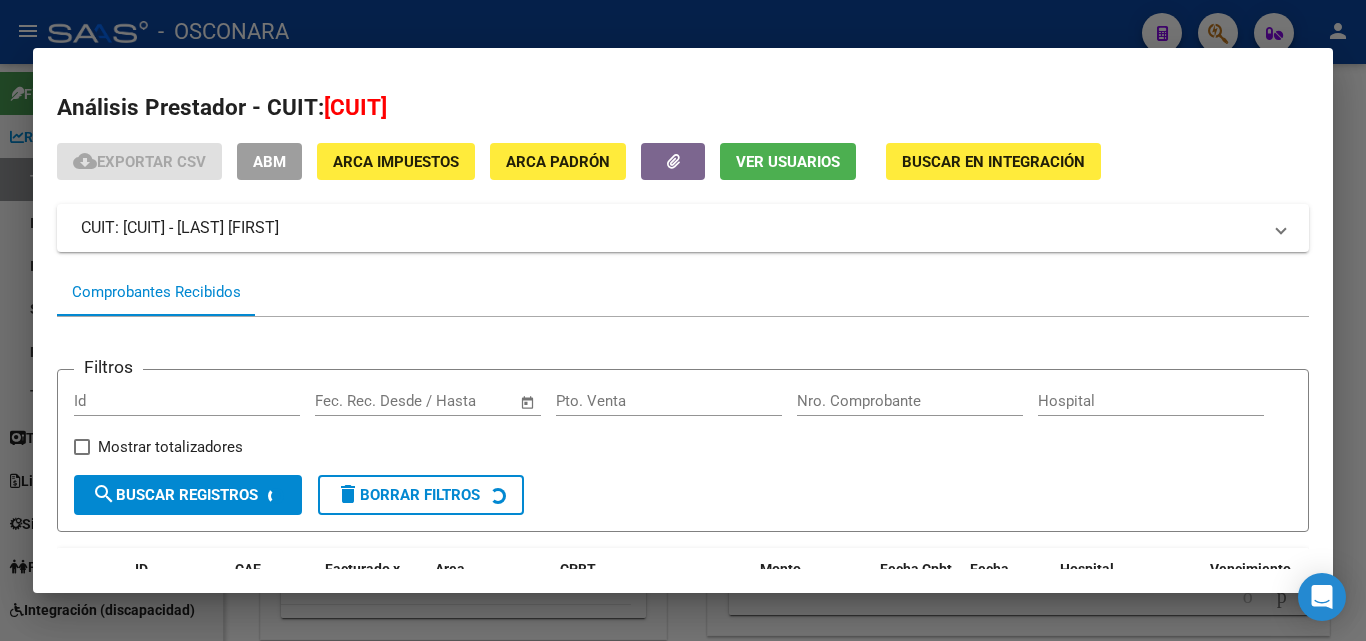 click on "ABM" at bounding box center [269, 162] 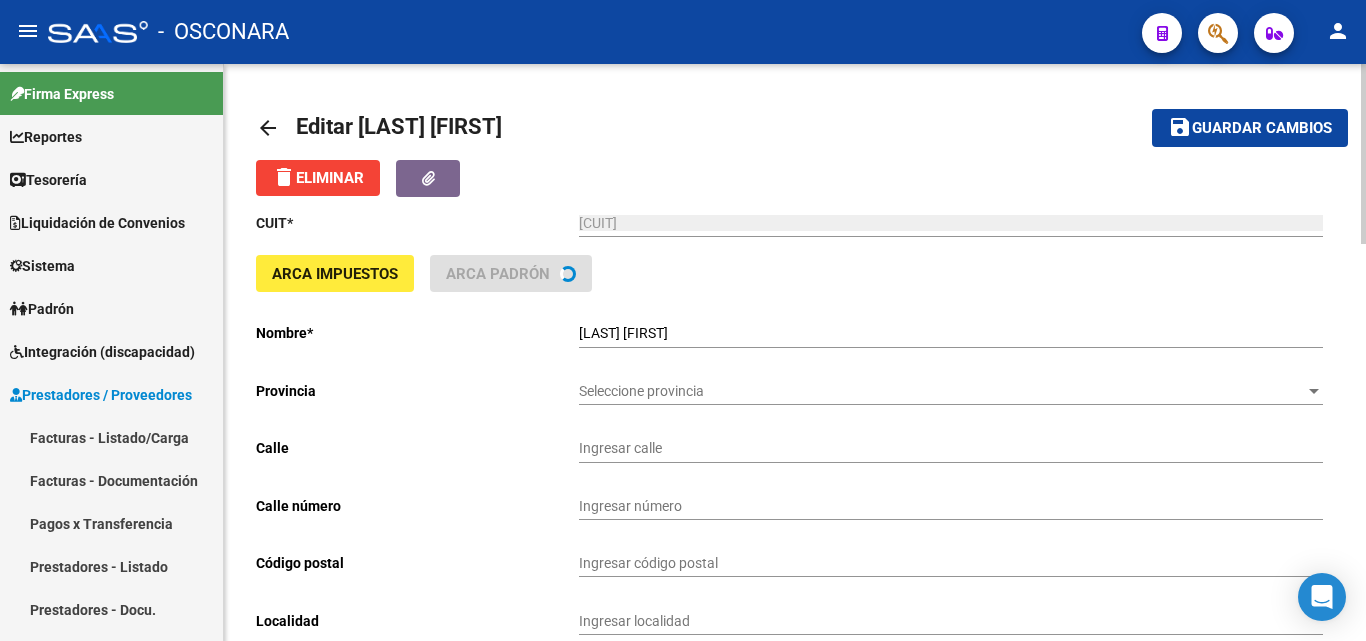 type on "PIEDRA DE LA LUNA" 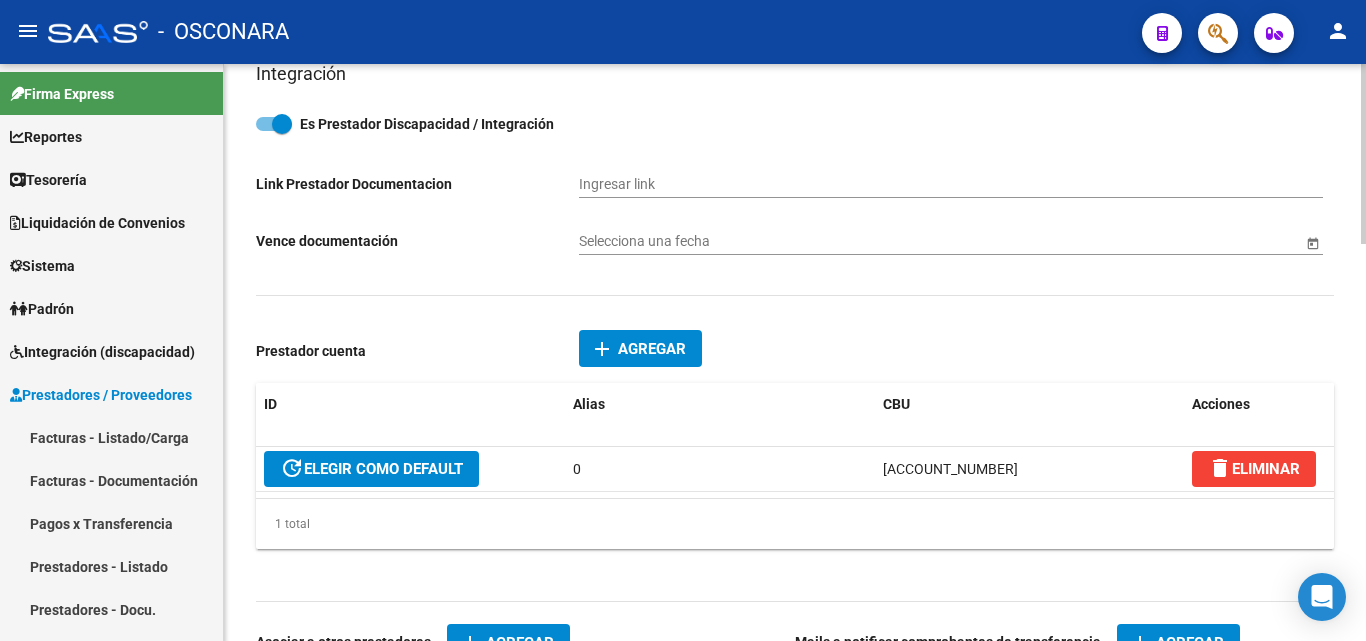 scroll, scrollTop: 900, scrollLeft: 0, axis: vertical 